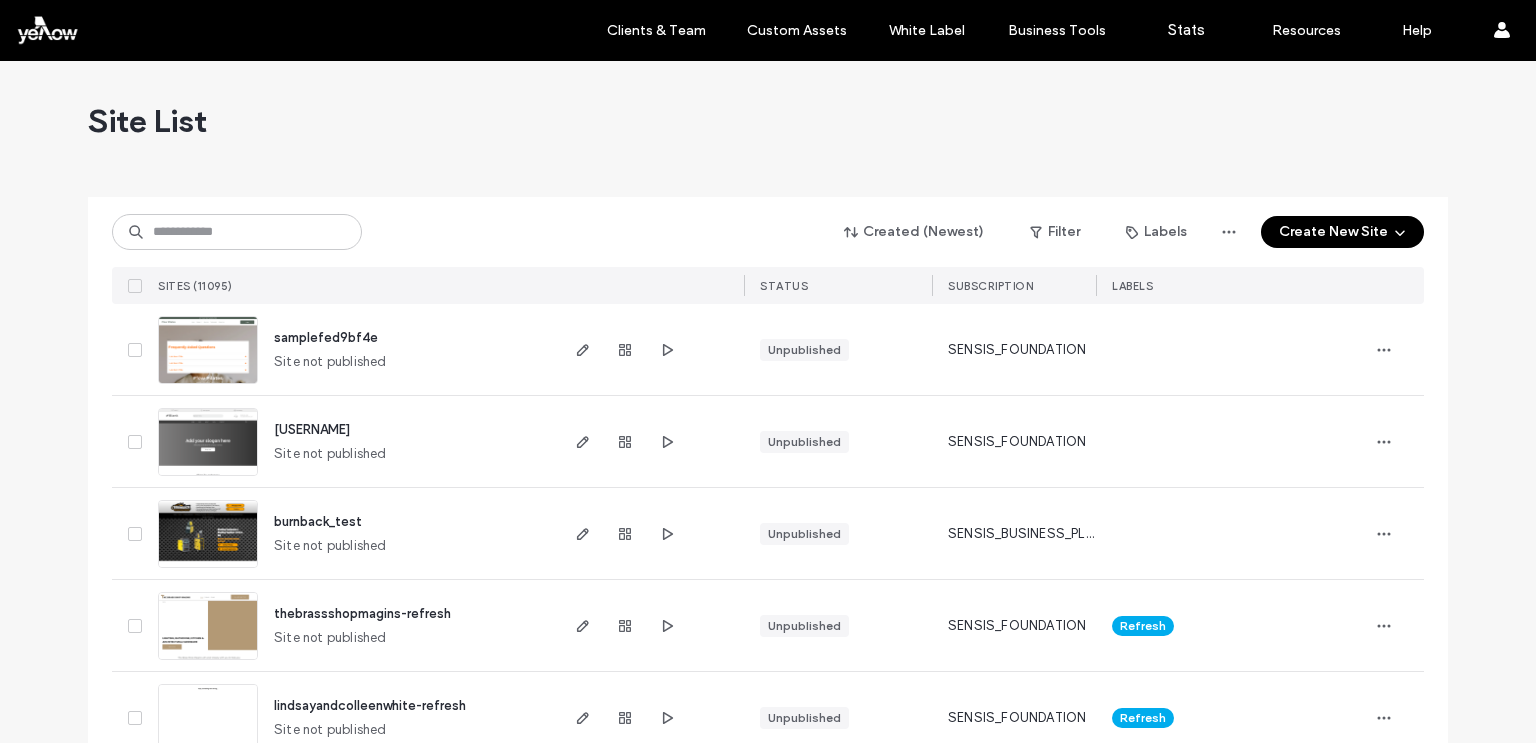 click at bounding box center [237, 232] 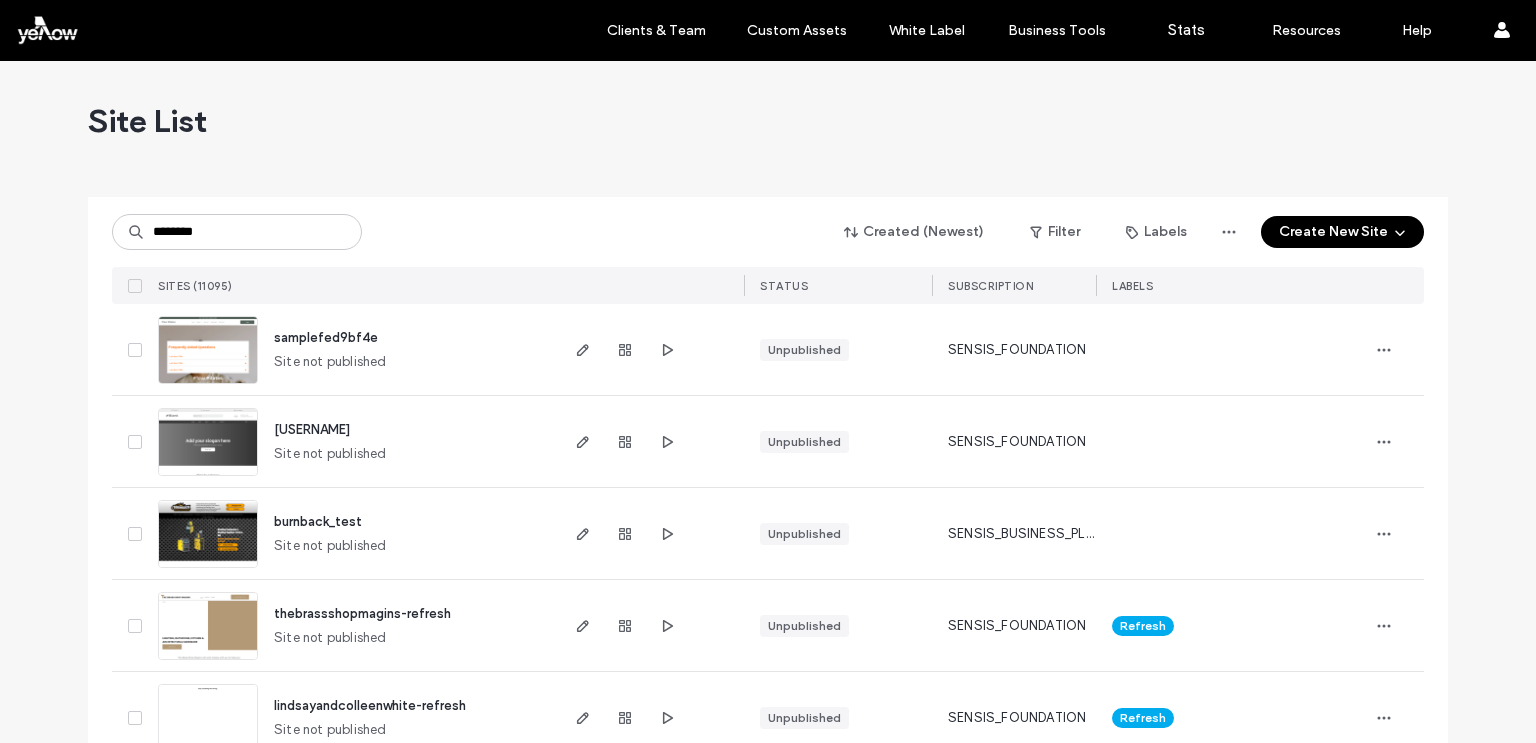 scroll, scrollTop: 0, scrollLeft: 0, axis: both 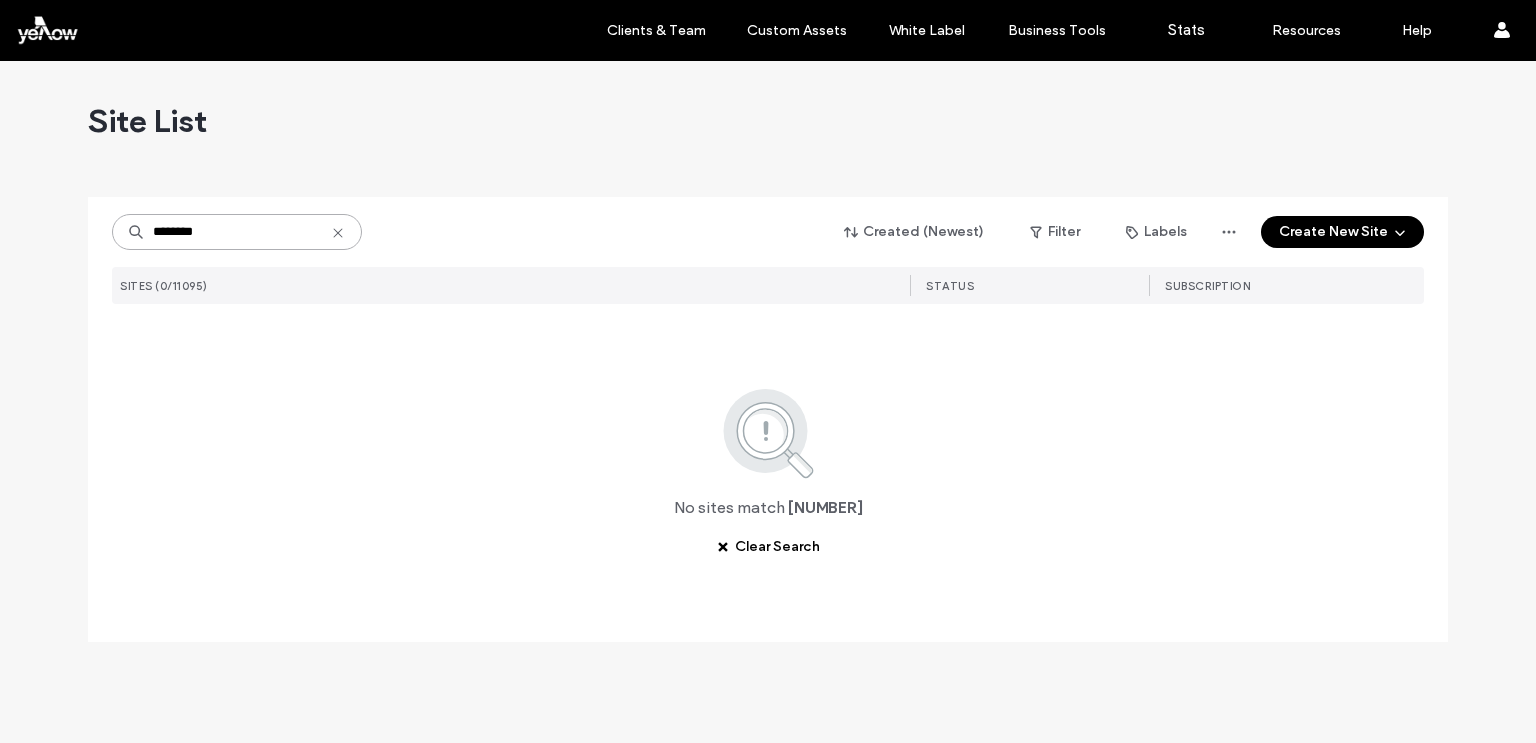 click on "********" at bounding box center [237, 232] 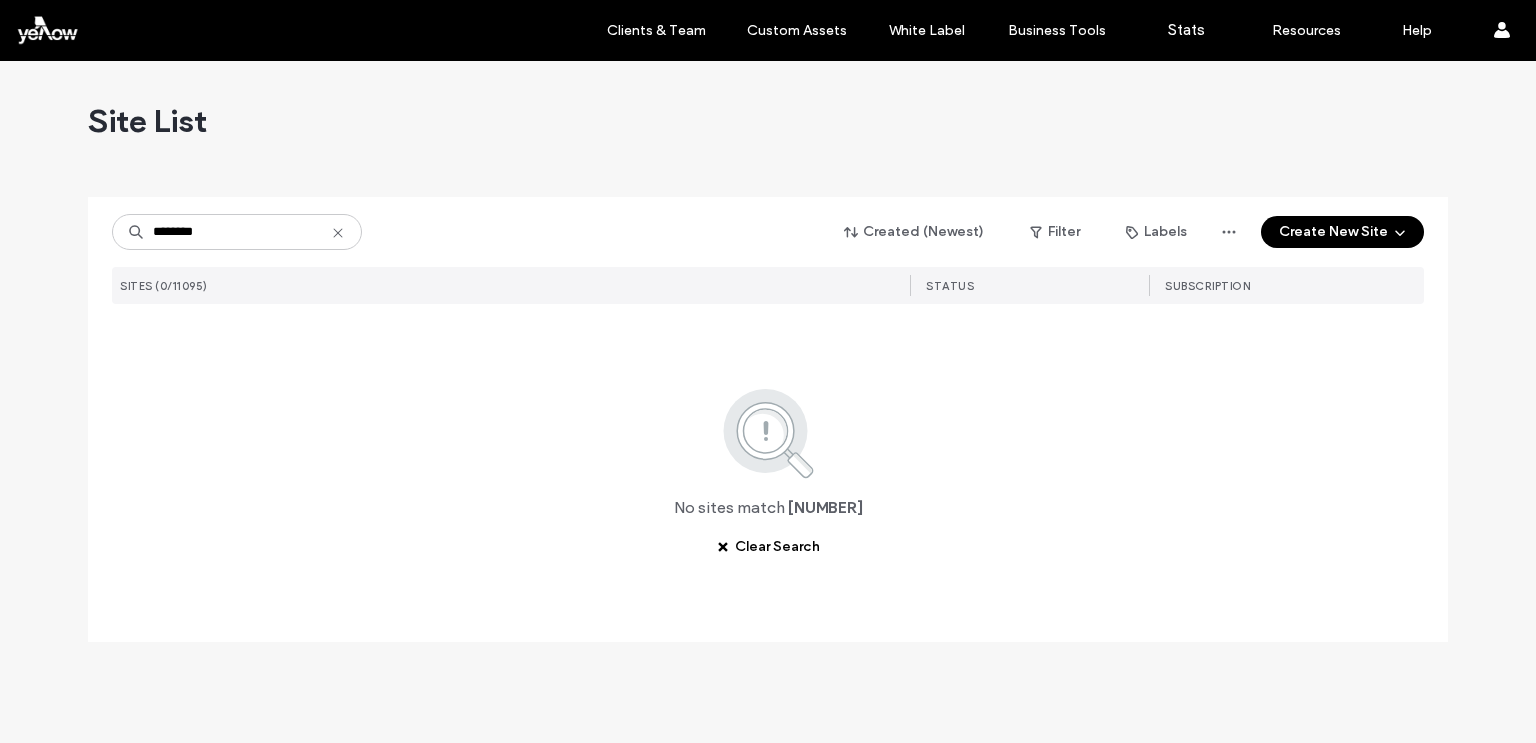 click on "******** Created (Newest) Filter Labels Create New Site" at bounding box center (768, 232) 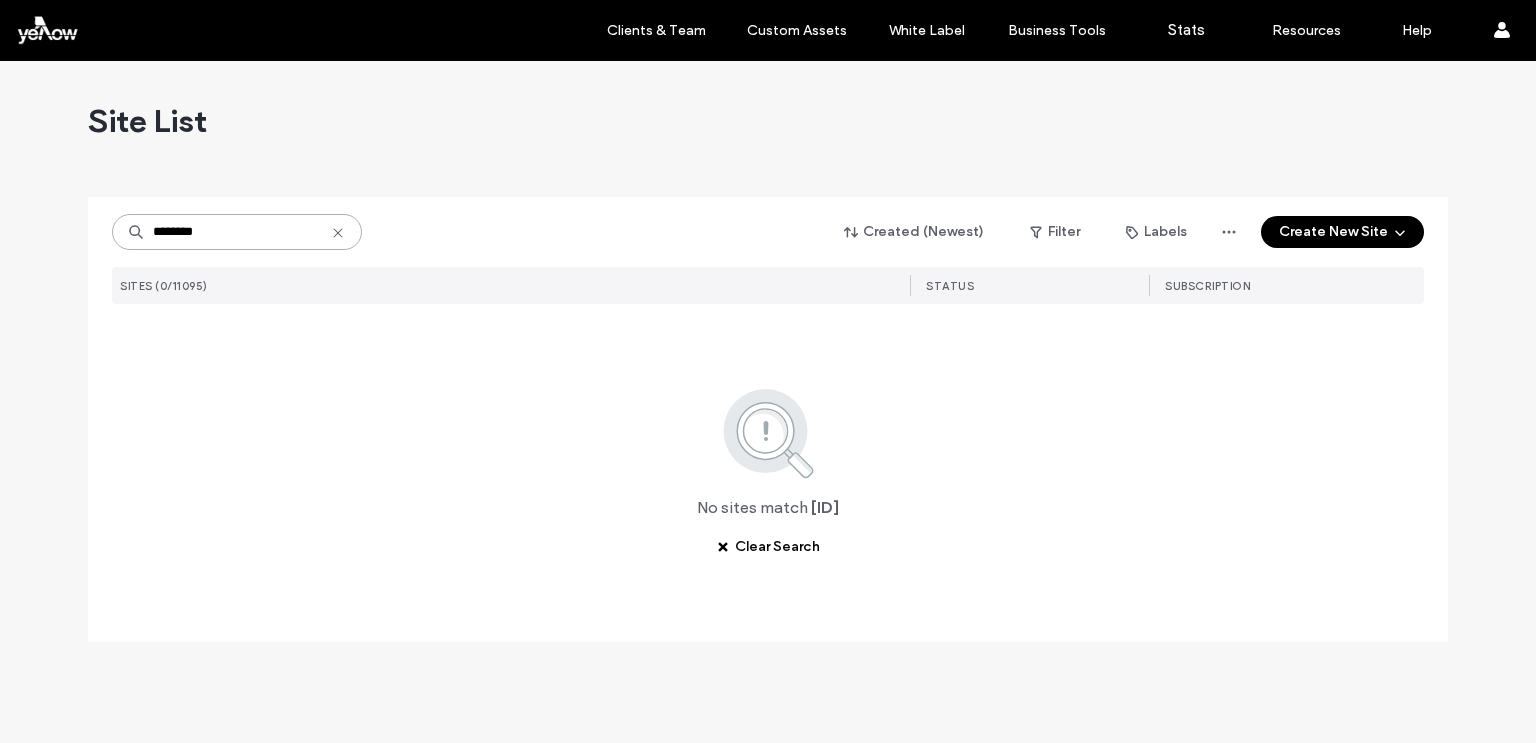 click on "********" at bounding box center [237, 232] 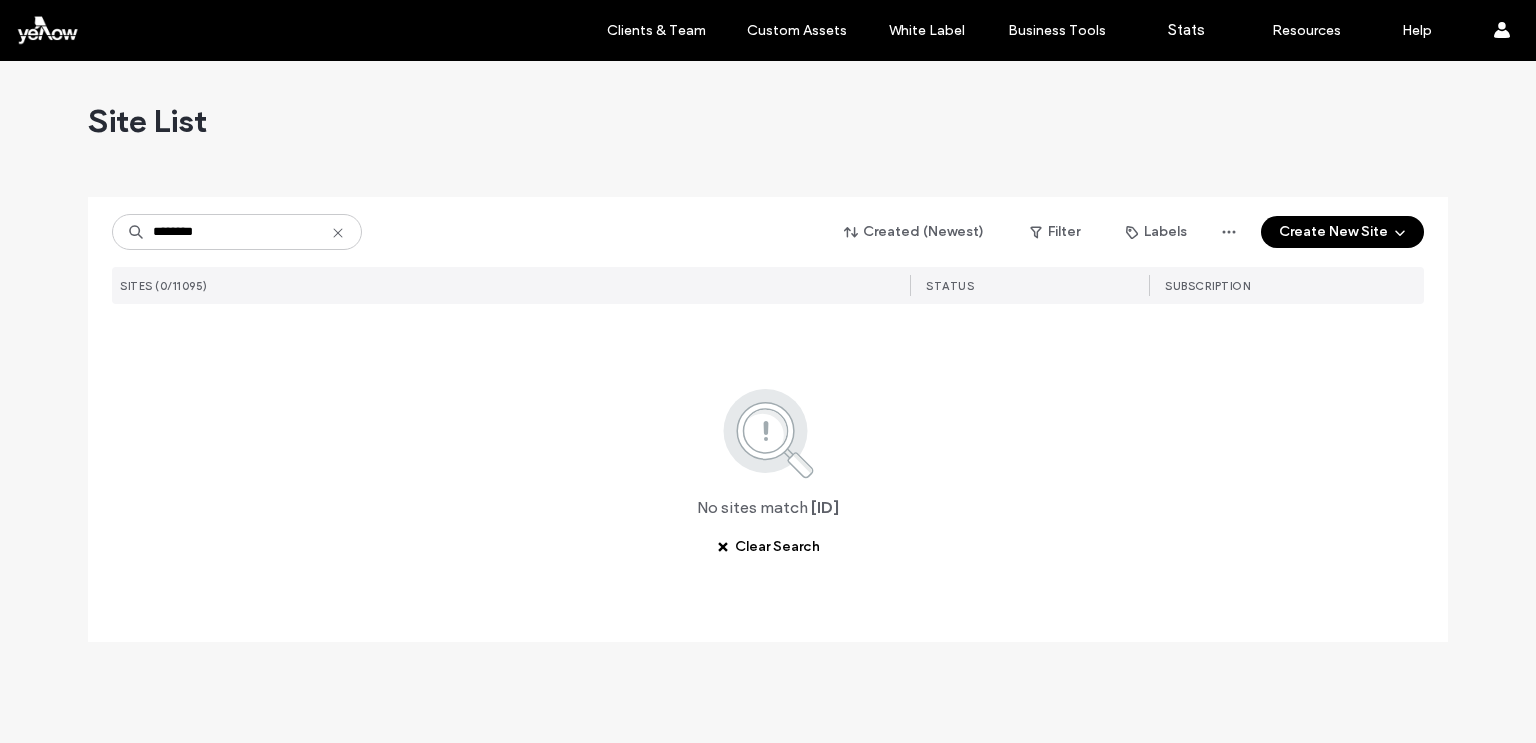 click on "******** Created (Newest) Filter Labels Create New Site" at bounding box center (768, 232) 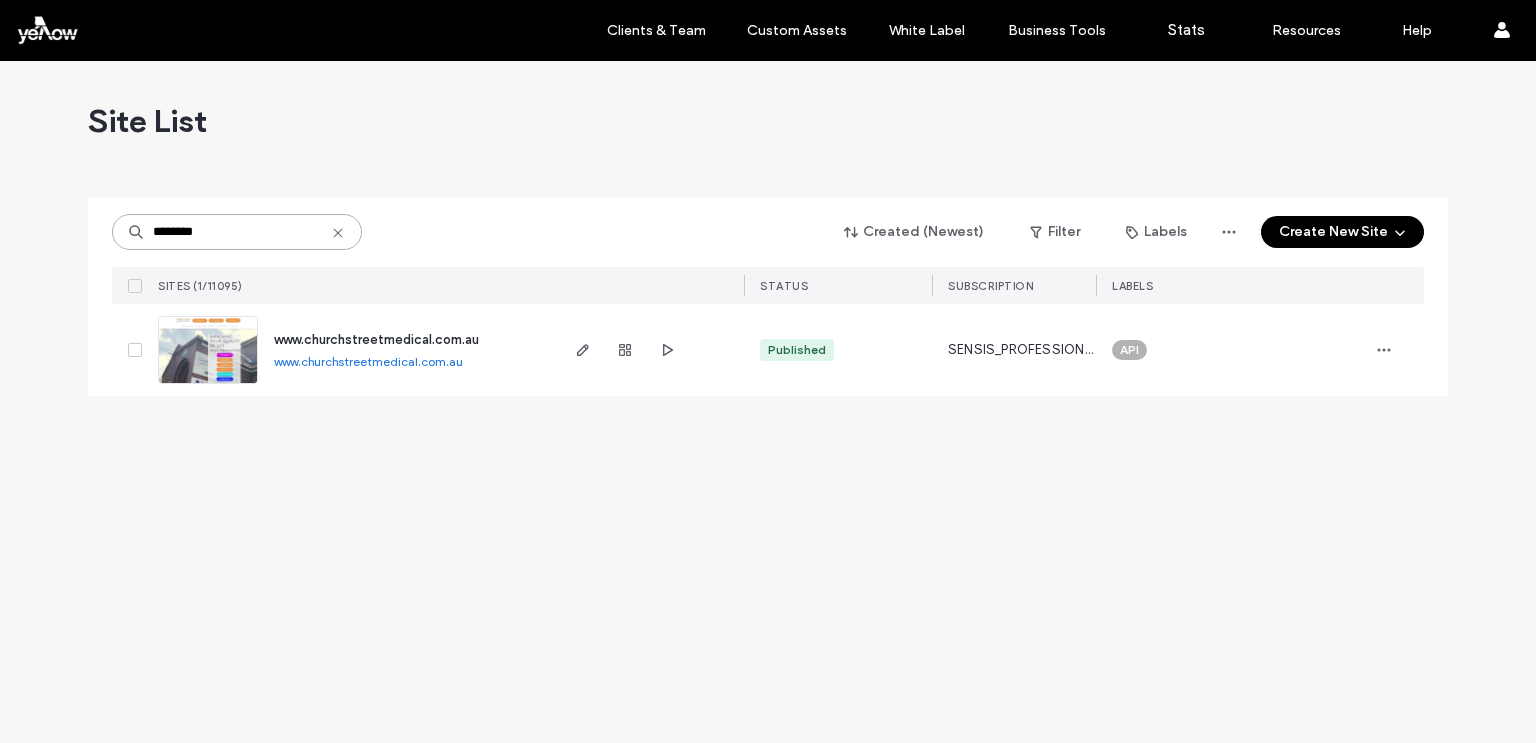 click on "********" at bounding box center [237, 232] 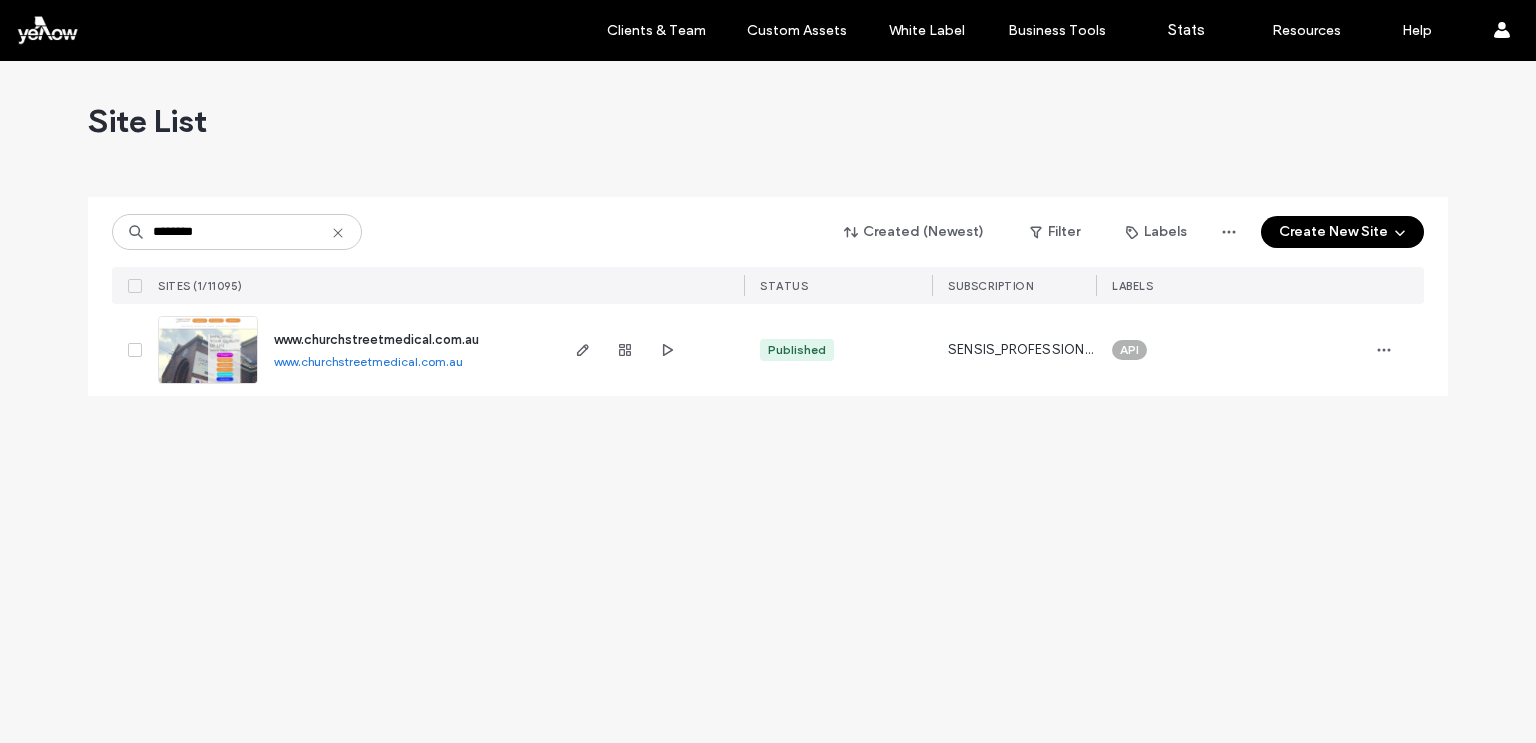click on "******** Created (Newest) Filter Labels Create New Site" at bounding box center [768, 232] 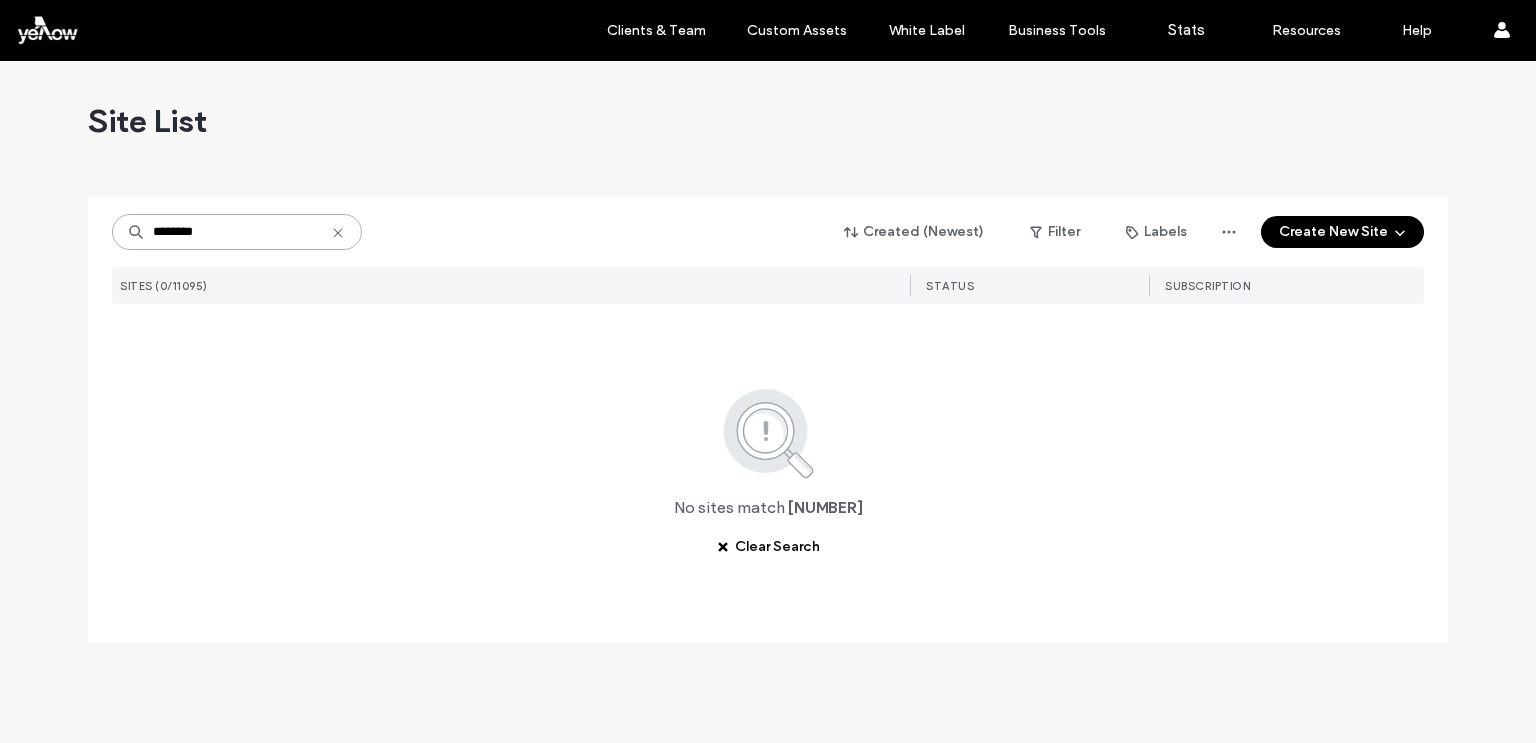 click on "********" at bounding box center (237, 232) 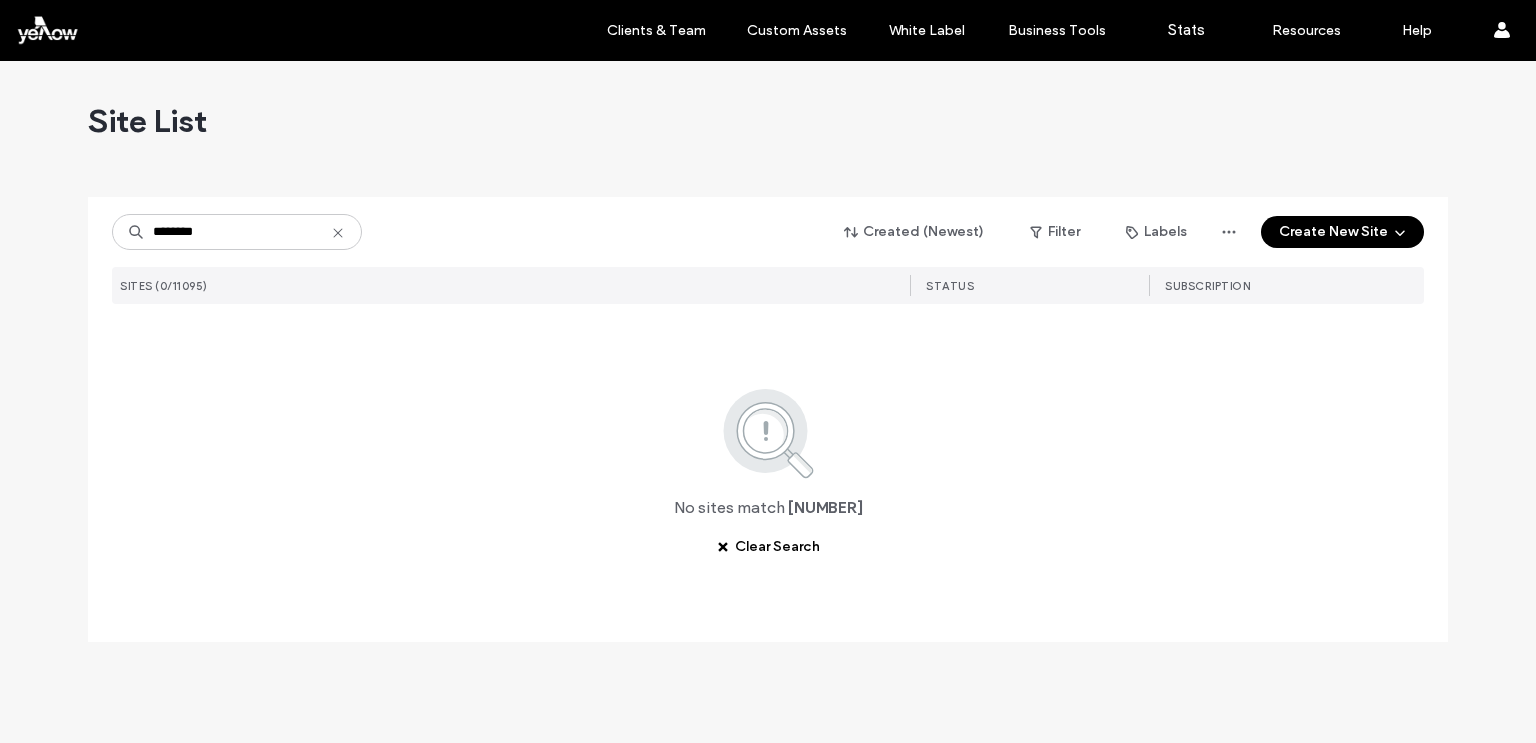 click on "******** Created (Newest) Filter Labels Create New Site" at bounding box center [768, 232] 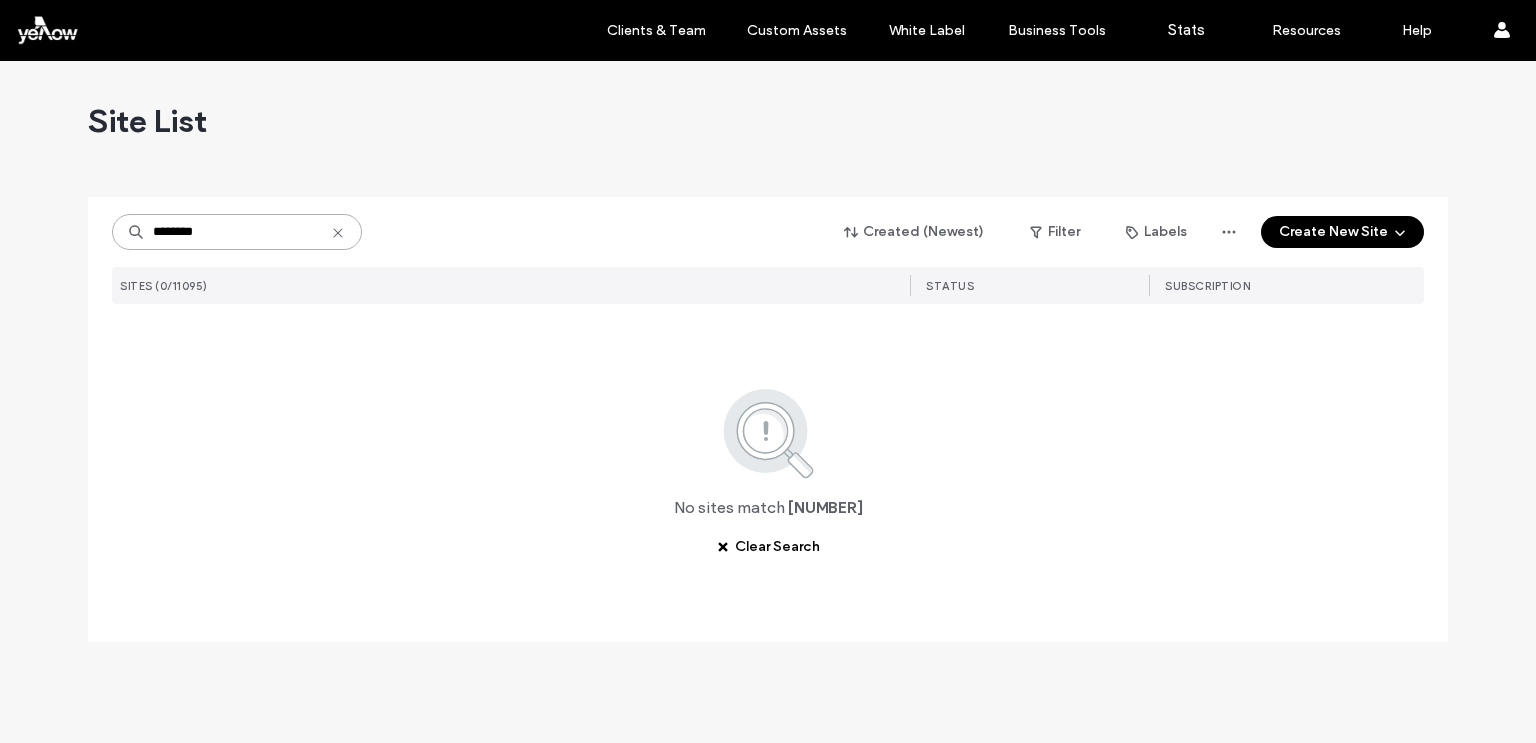 click on "********" at bounding box center (237, 232) 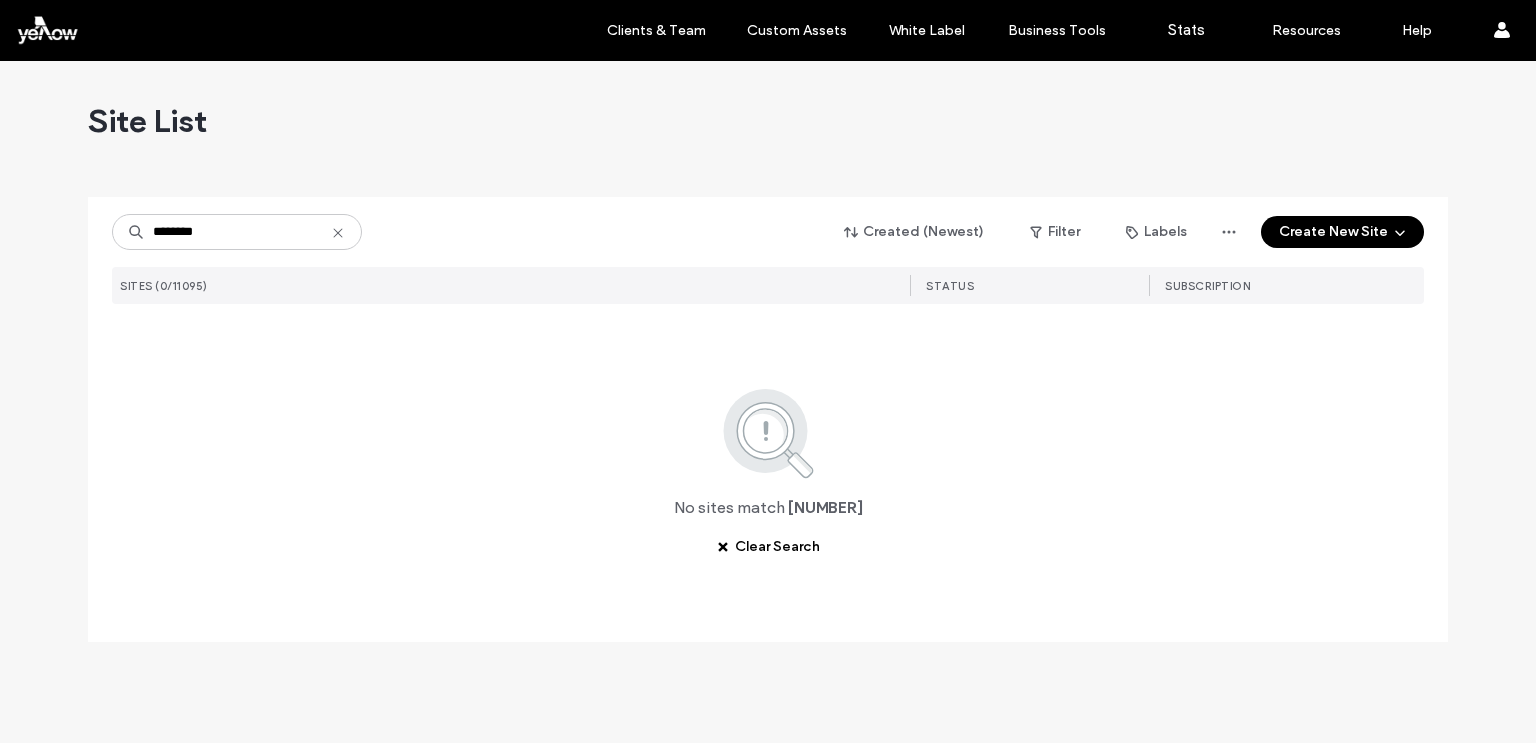 click on "******** Created (Newest) Filter Labels Create New Site" at bounding box center (768, 232) 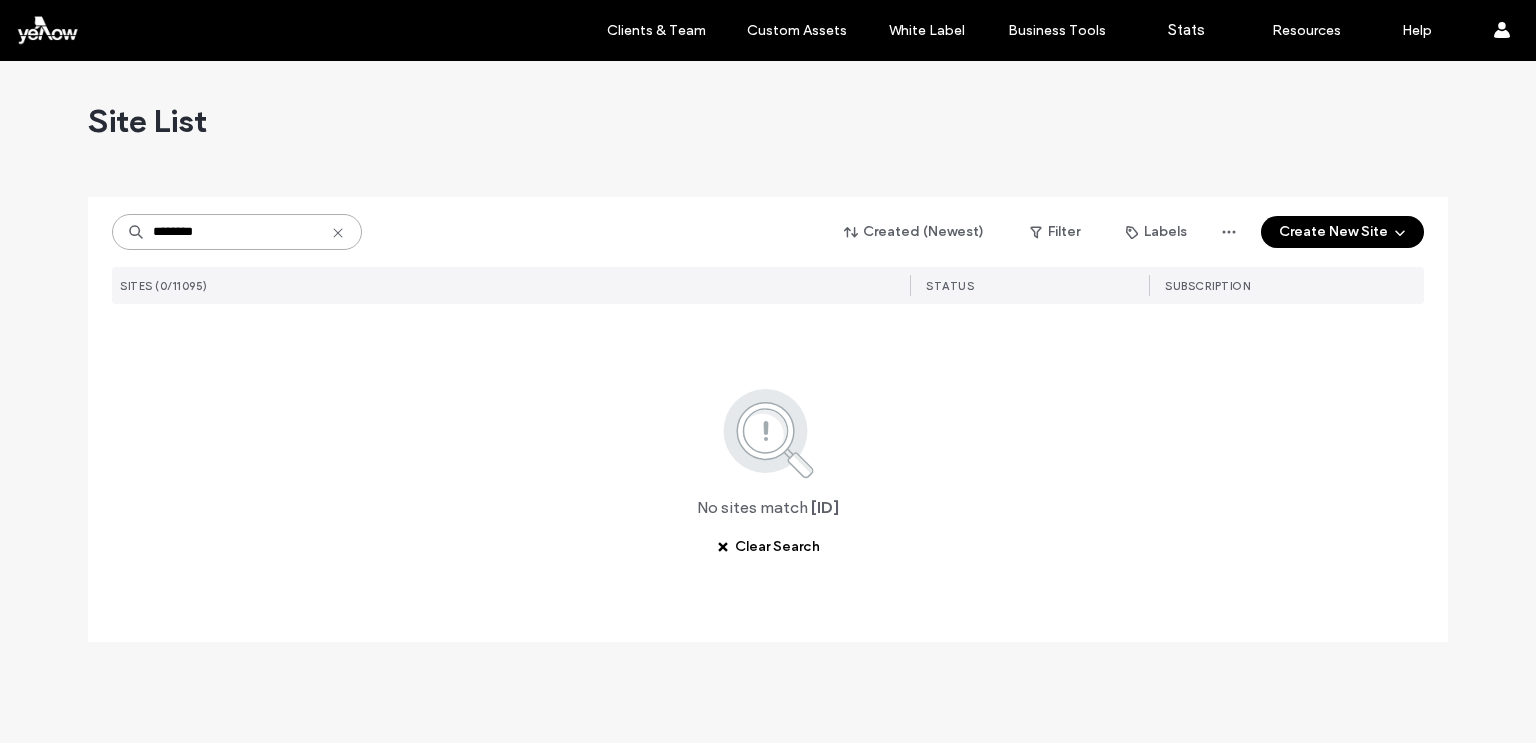 click on "********" at bounding box center [237, 232] 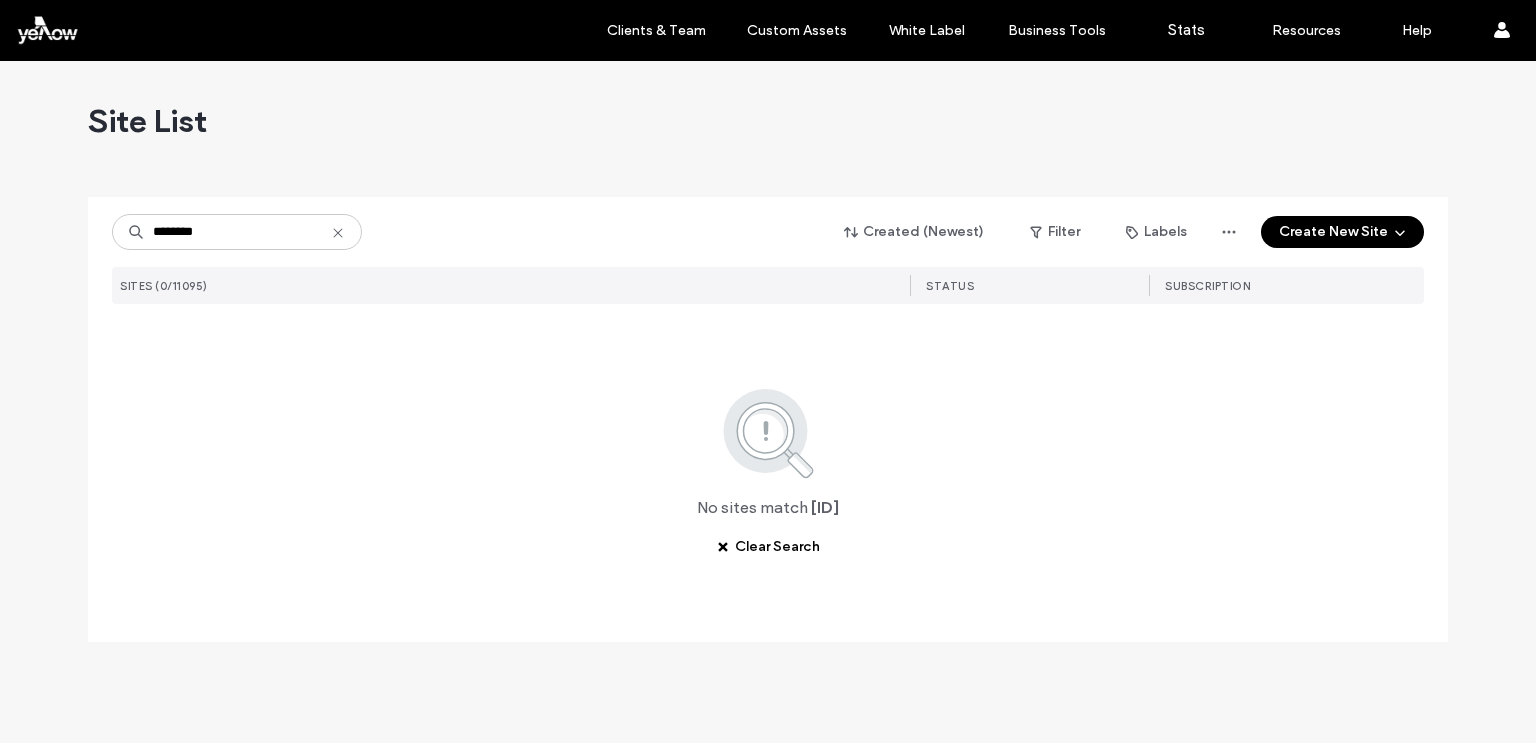click on "******** Created (Newest) Filter Labels Create New Site" at bounding box center [768, 232] 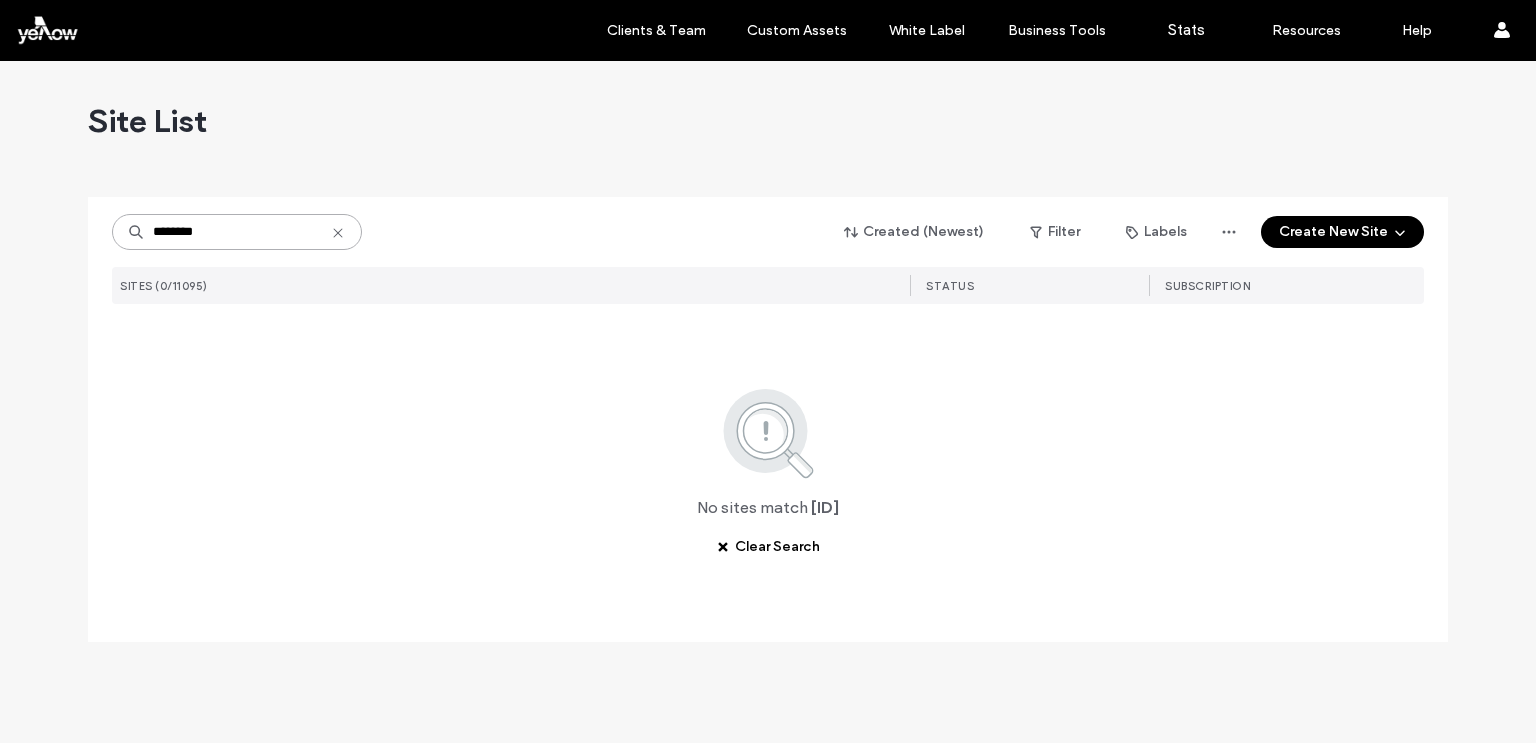 click on "********" at bounding box center (237, 232) 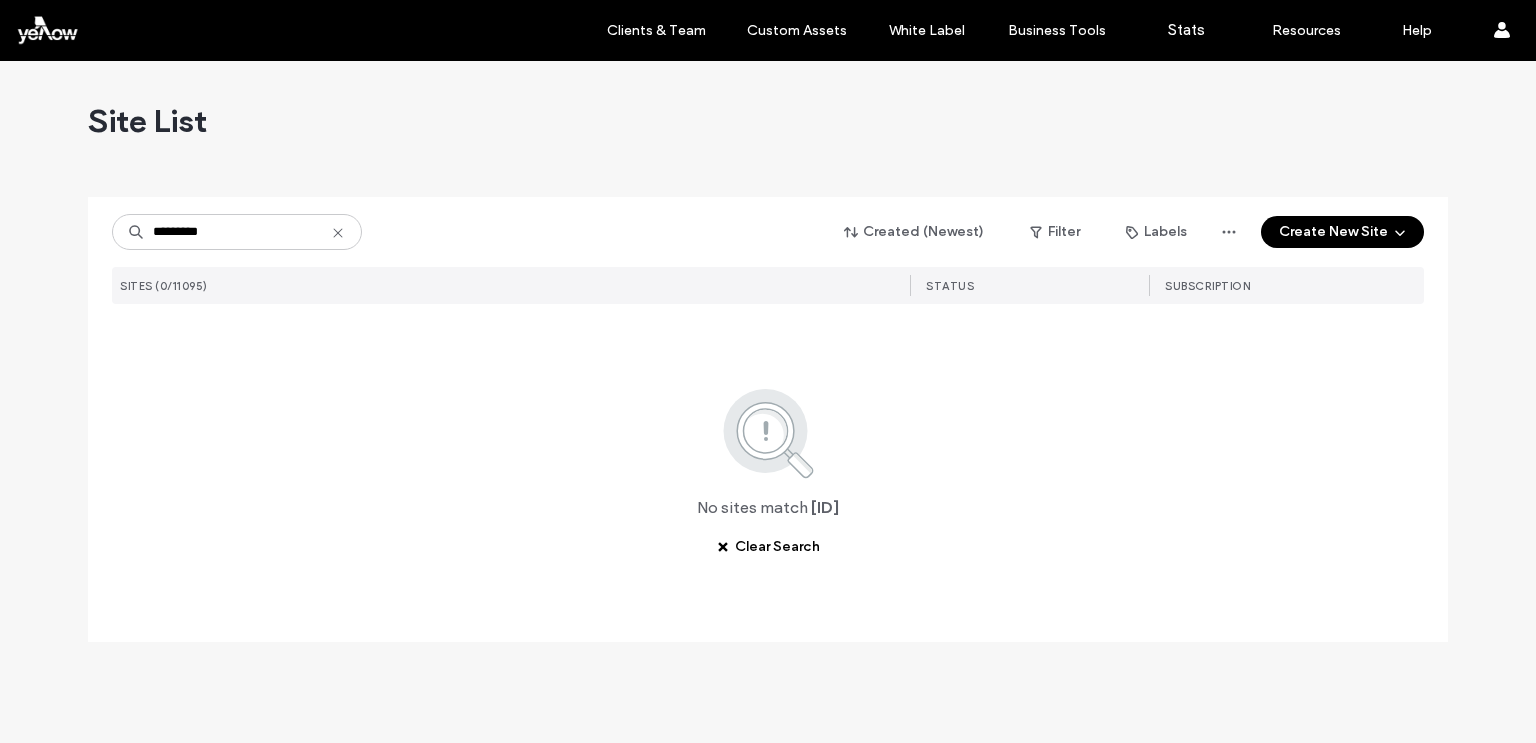 click on "******** Created (Newest) Filter Labels Create New Site" at bounding box center [768, 232] 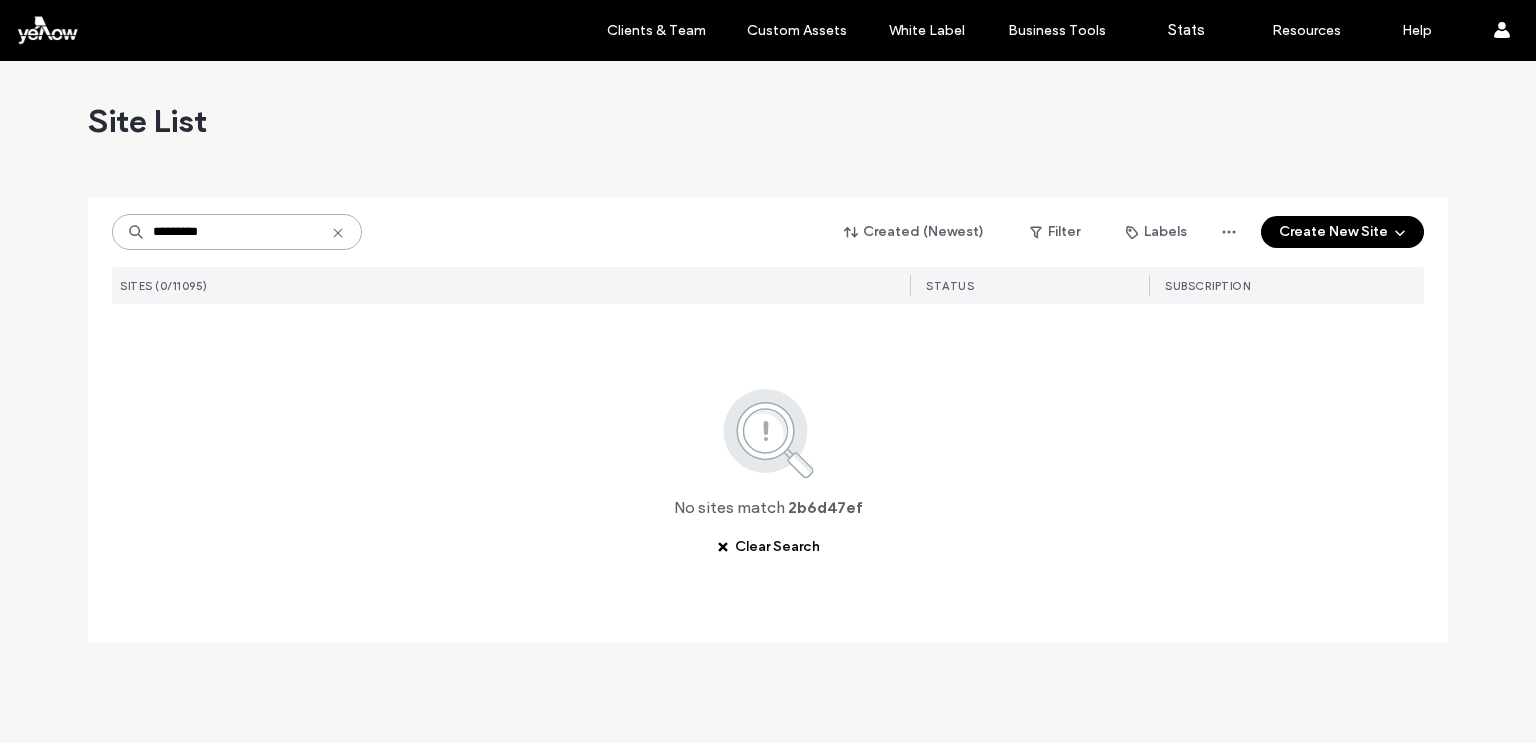 click on "********" at bounding box center (237, 232) 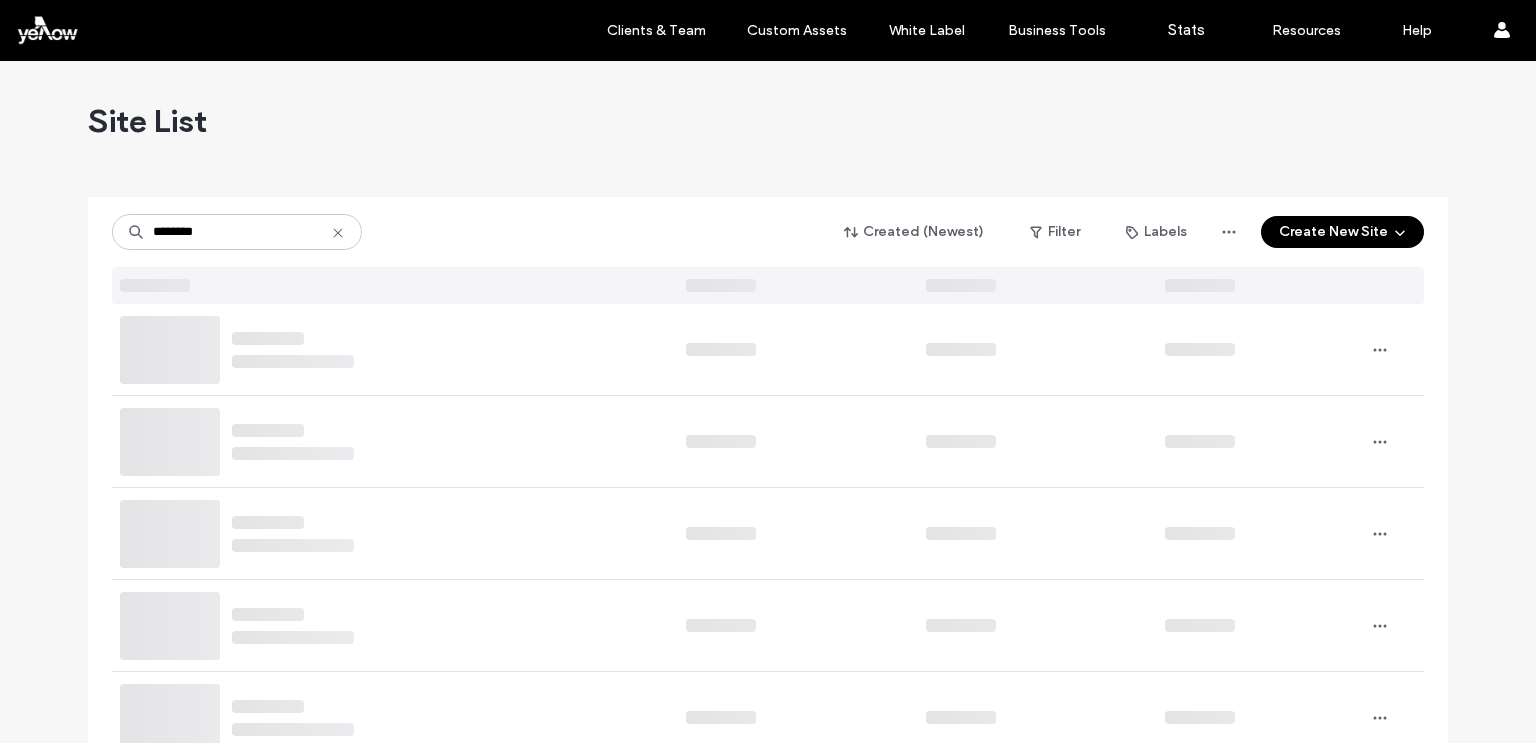 click on "******** Created (Newest) Filter Labels Create New Site" at bounding box center [768, 250] 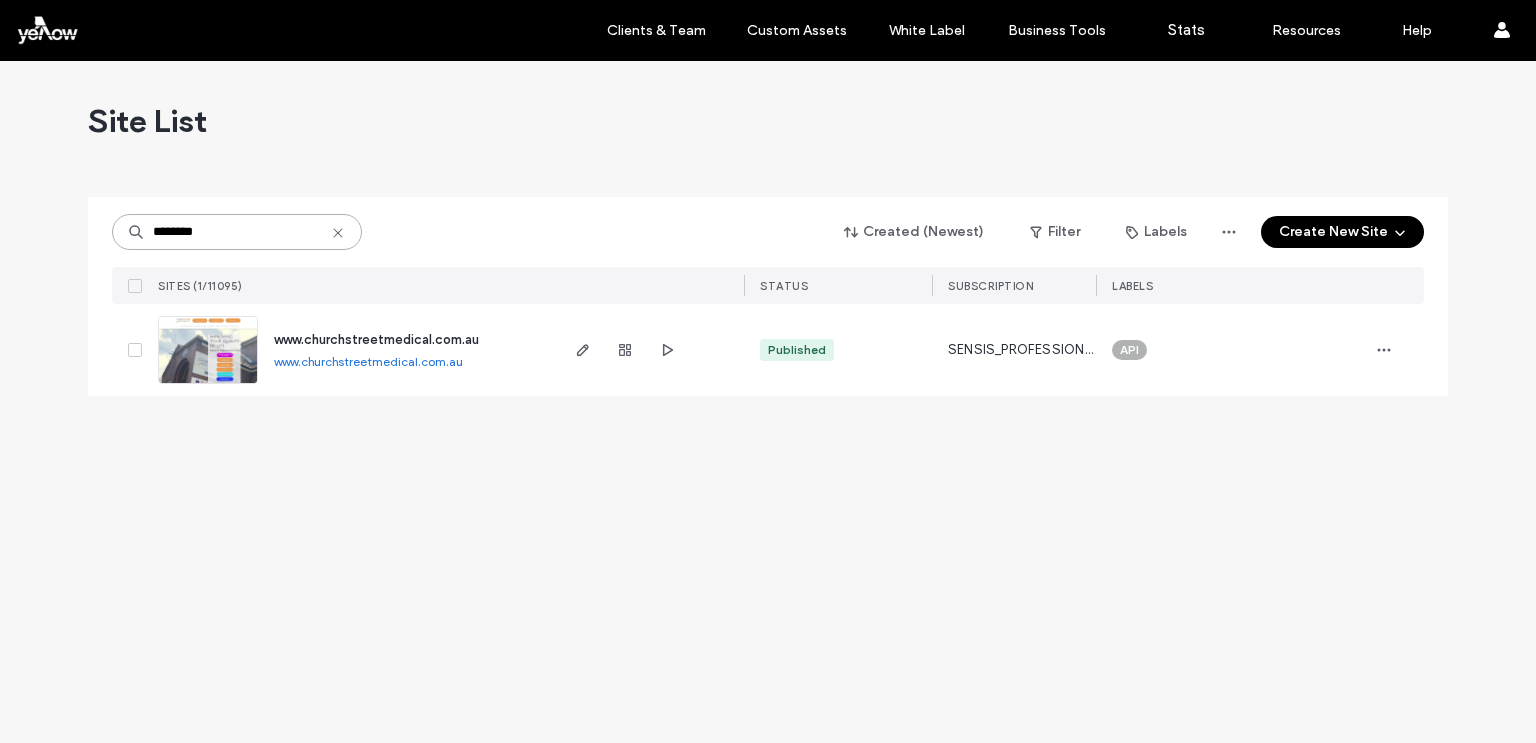click on "********" at bounding box center (237, 232) 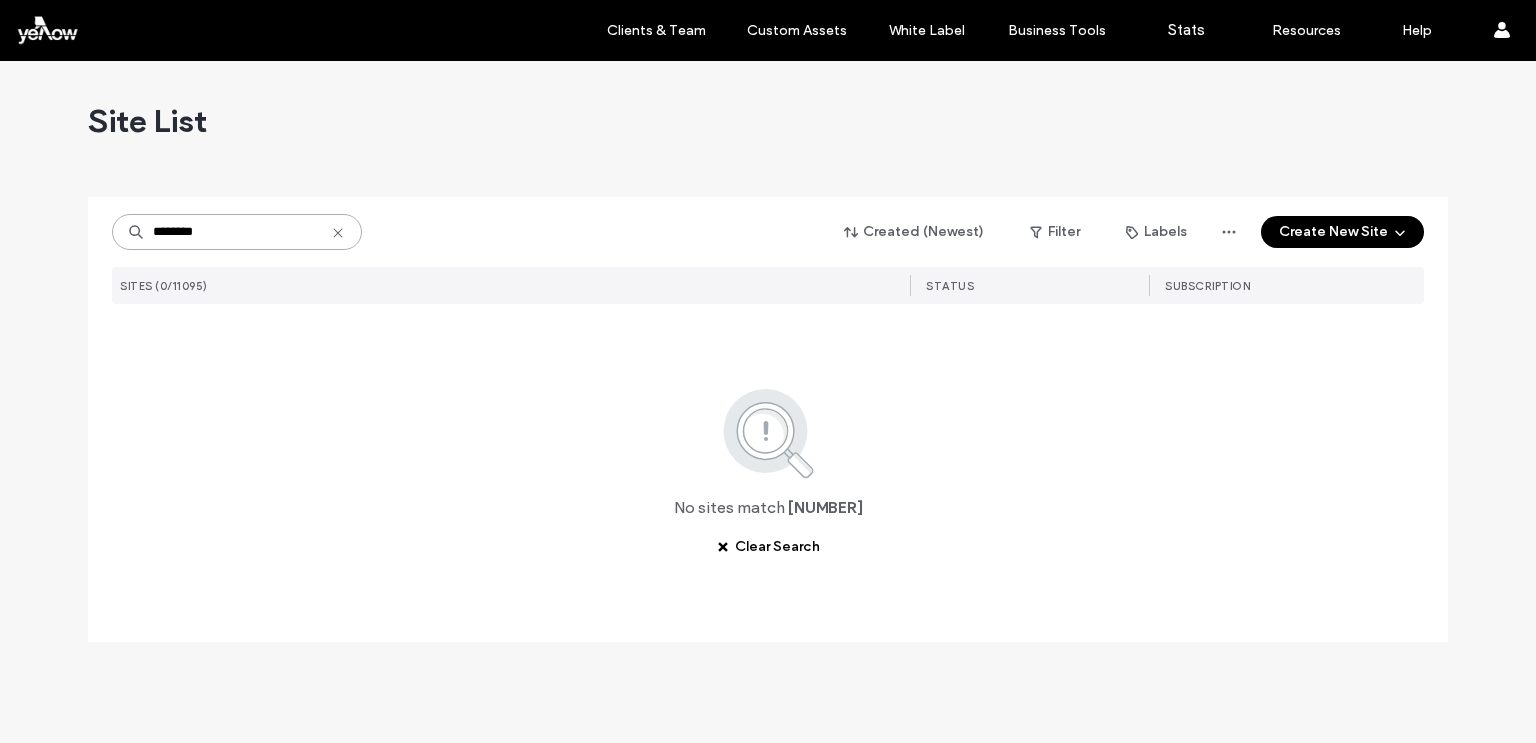 click on "********" at bounding box center [237, 232] 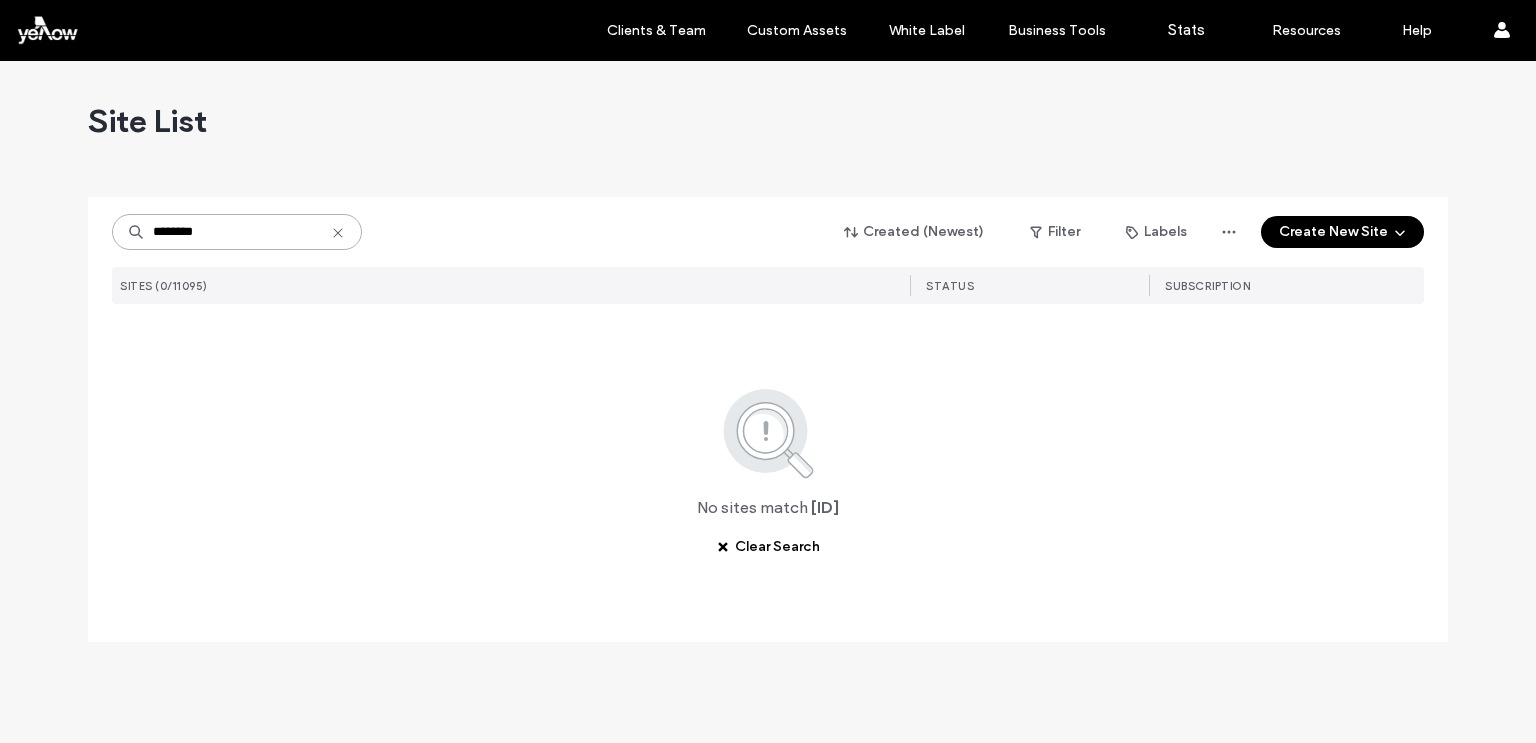 click on "********" at bounding box center [237, 232] 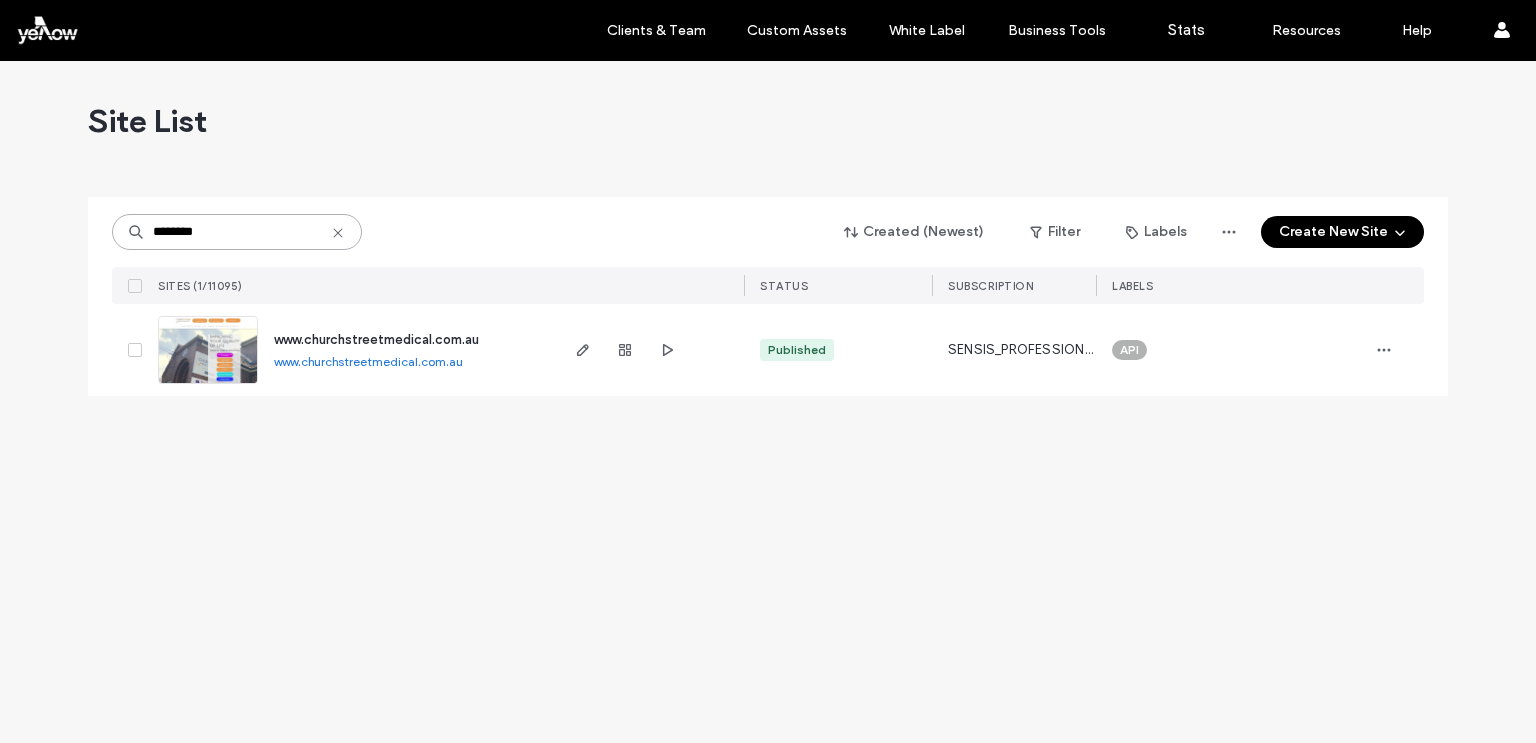 drag, startPoint x: 248, startPoint y: 227, endPoint x: 94, endPoint y: 227, distance: 154 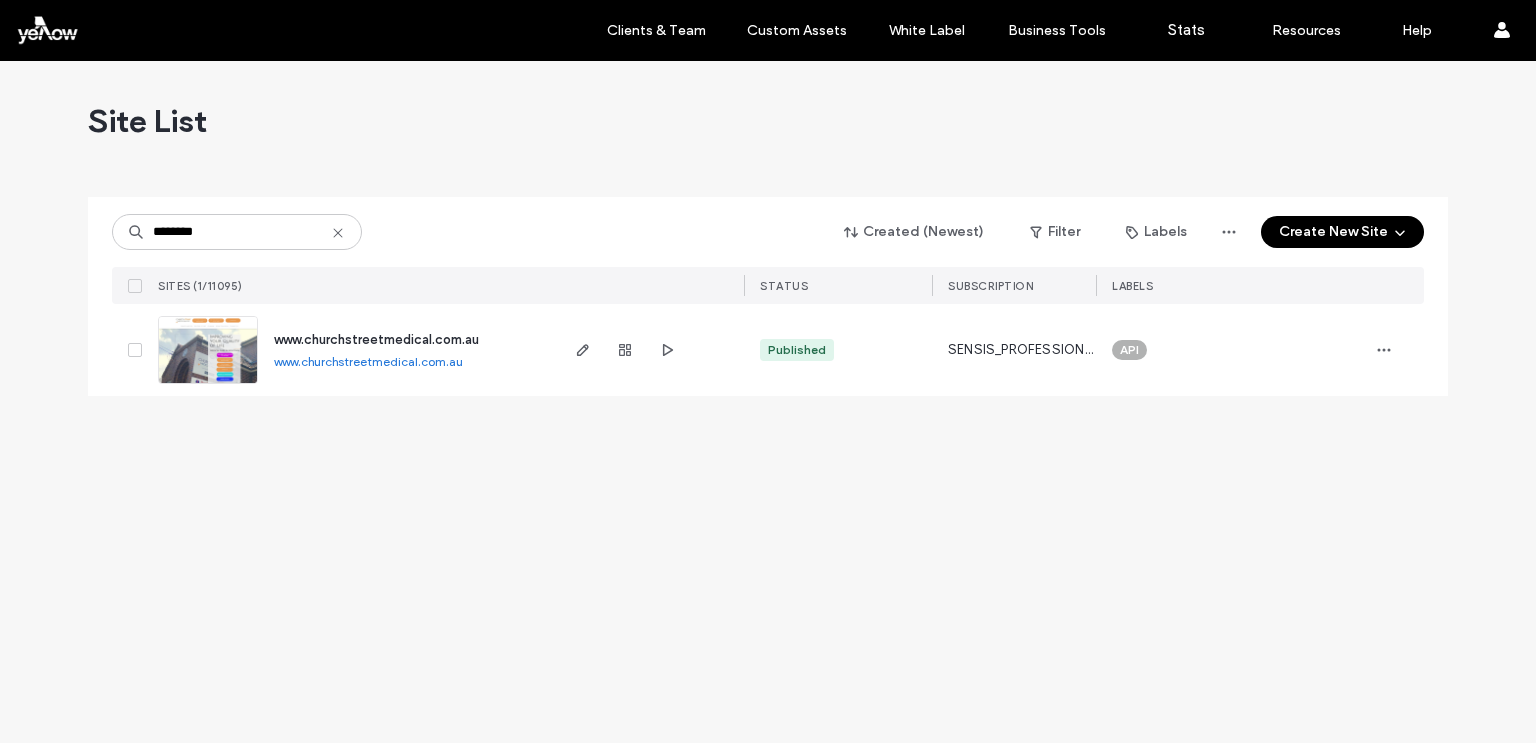 click on "Site List" at bounding box center [768, 121] 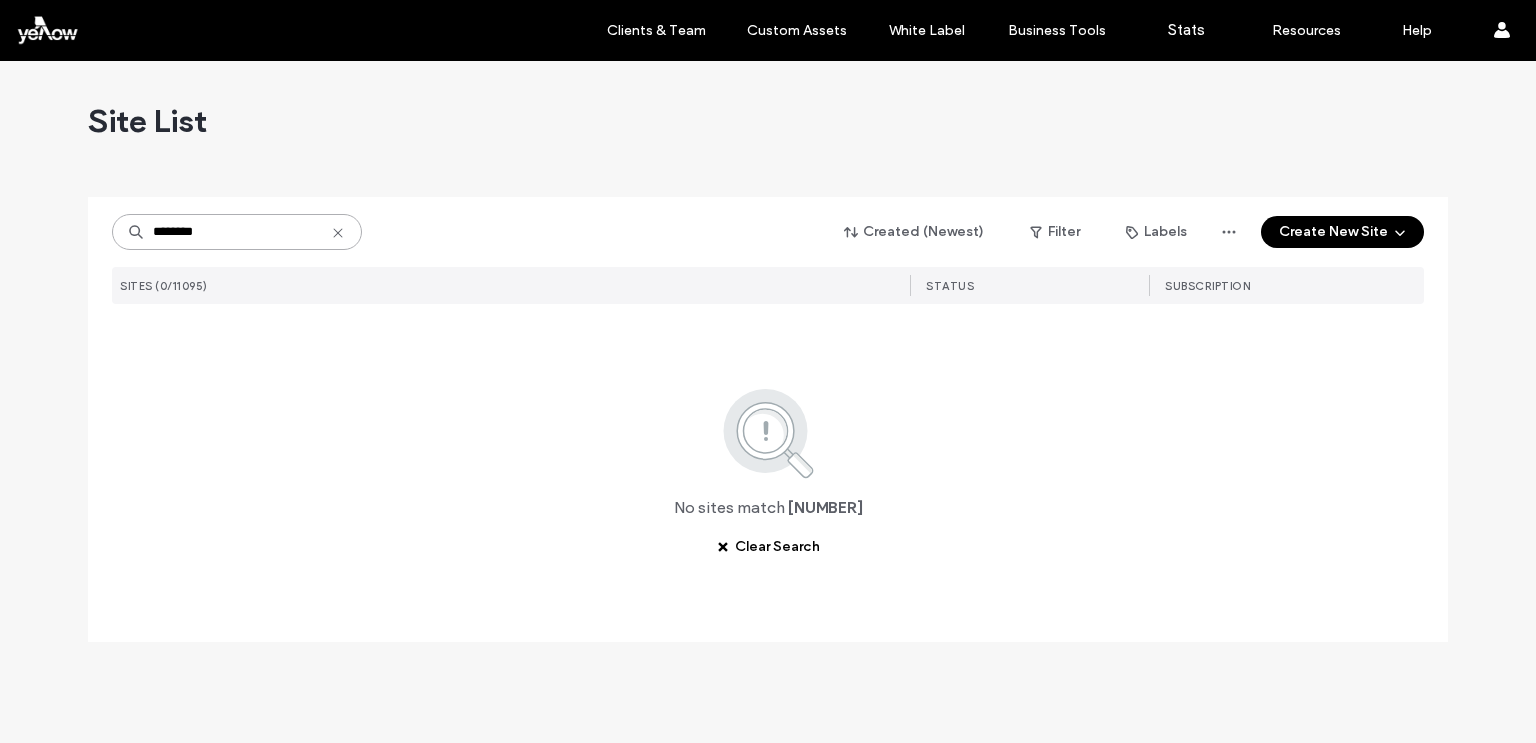 drag, startPoint x: 224, startPoint y: 218, endPoint x: 133, endPoint y: 230, distance: 91.787796 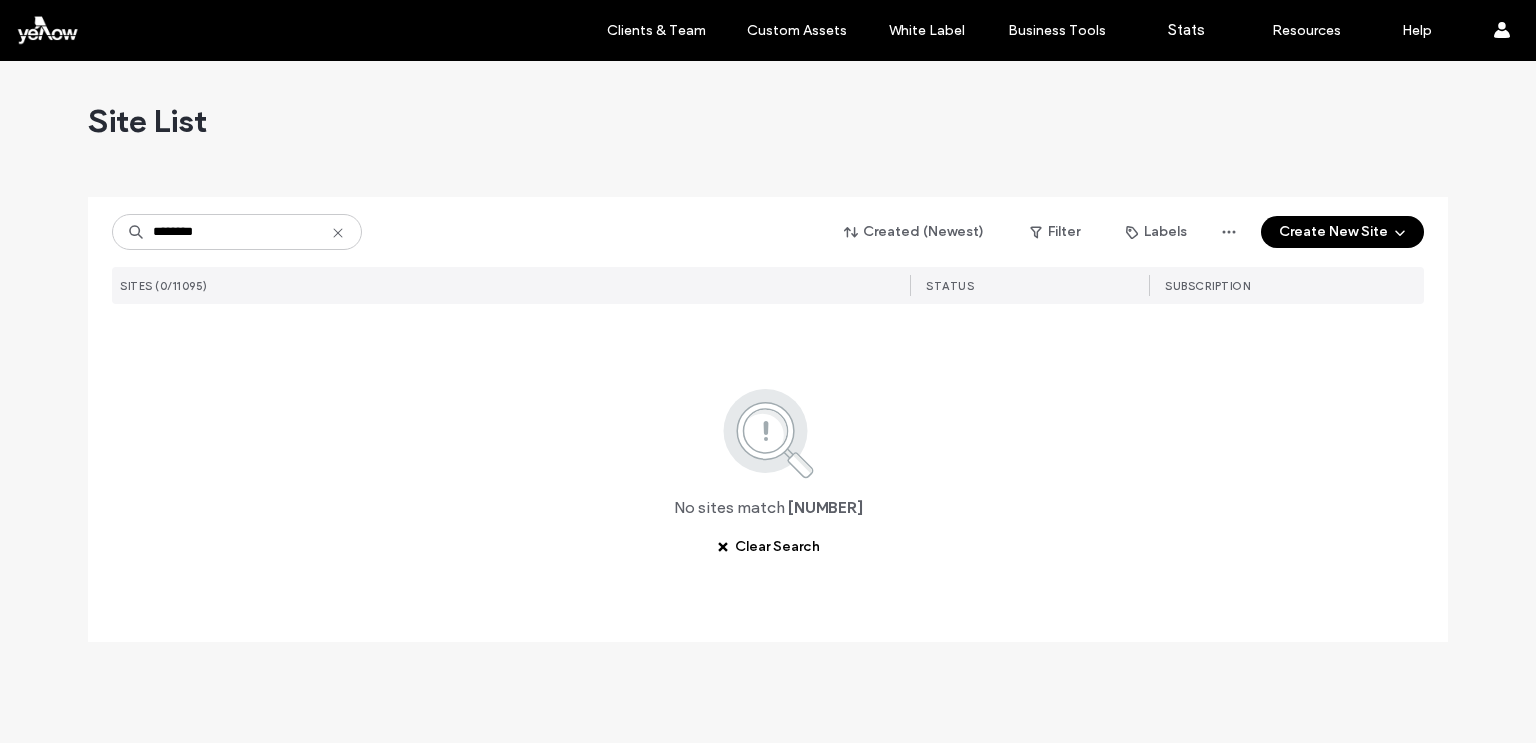 click on "******** Created (Newest) Filter Labels Create New Site" at bounding box center (768, 232) 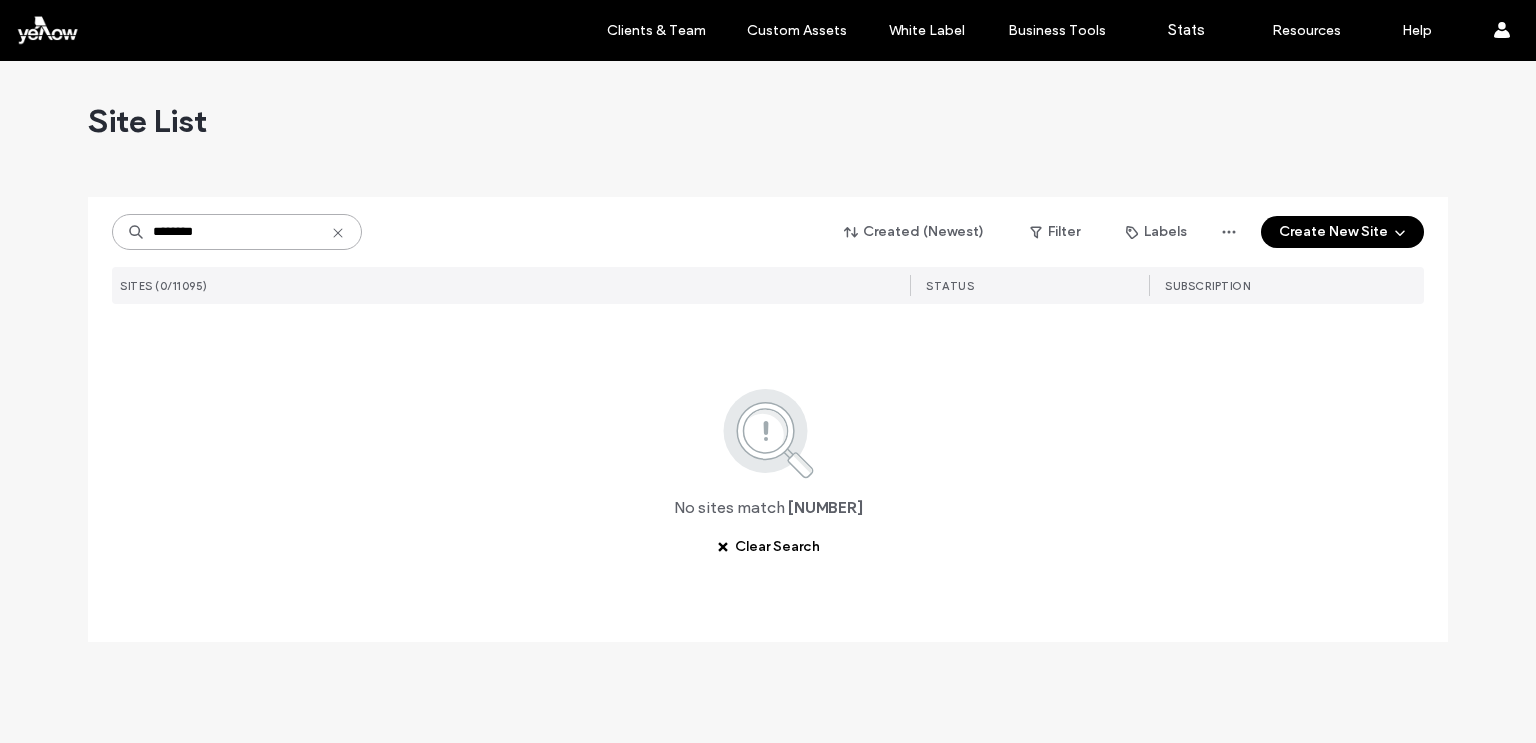click on "******** Created (Newest) Filter Labels Create New Site SITES (0/11095) STATUS SUBSCRIPTION No sites match   48323277 Clear Search" at bounding box center (768, 419) 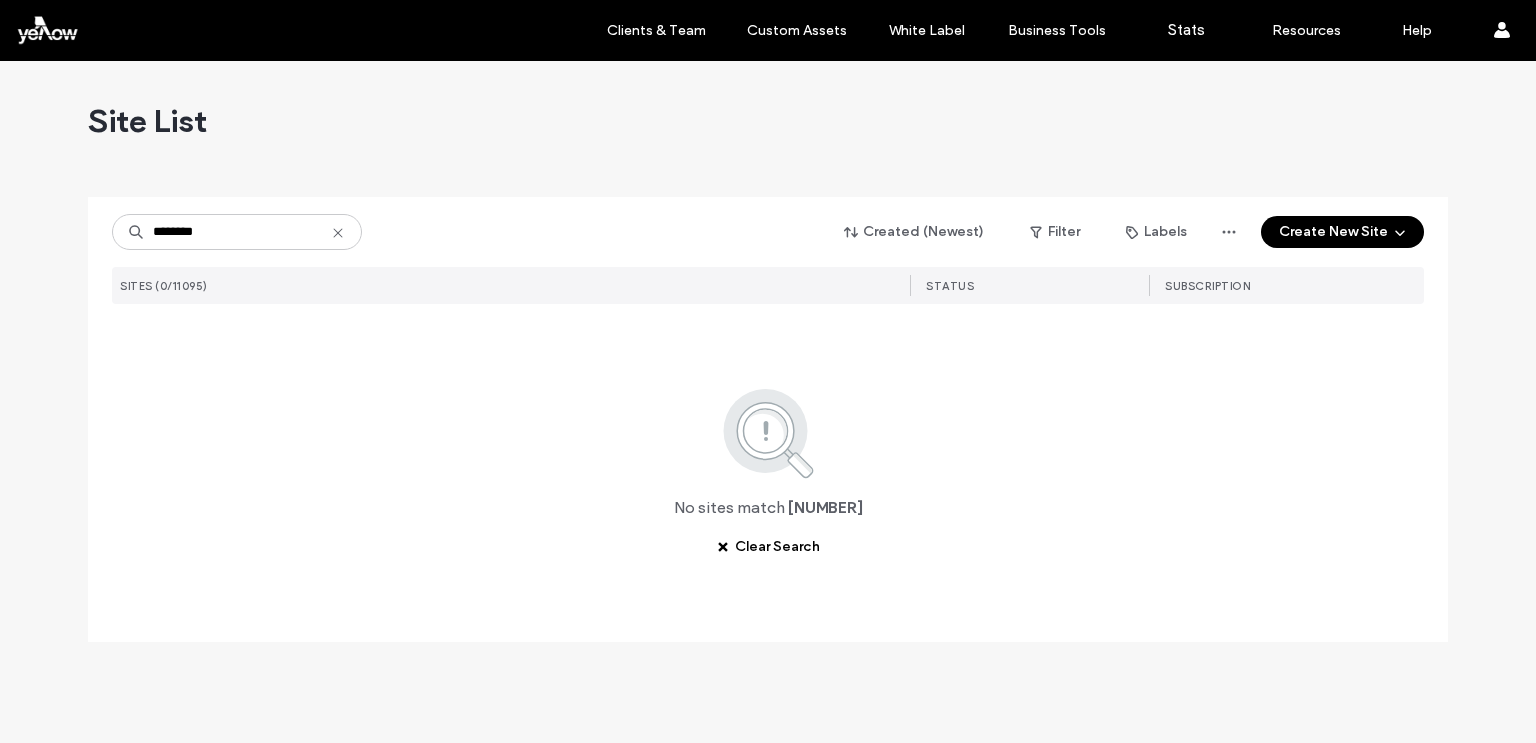 click on "******** Created (Newest) Filter Labels Create New Site" at bounding box center (768, 232) 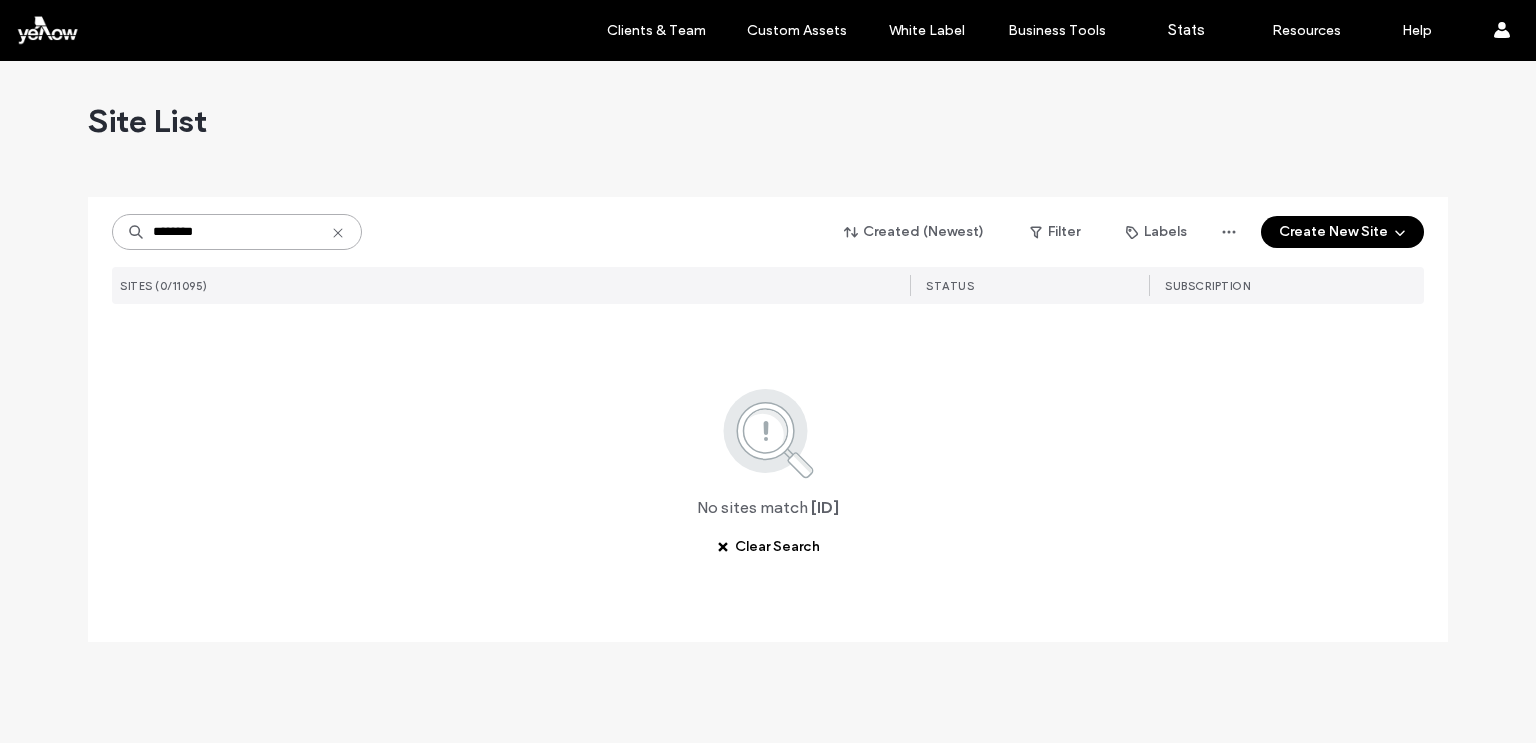 drag, startPoint x: 236, startPoint y: 232, endPoint x: 96, endPoint y: 241, distance: 140.28899 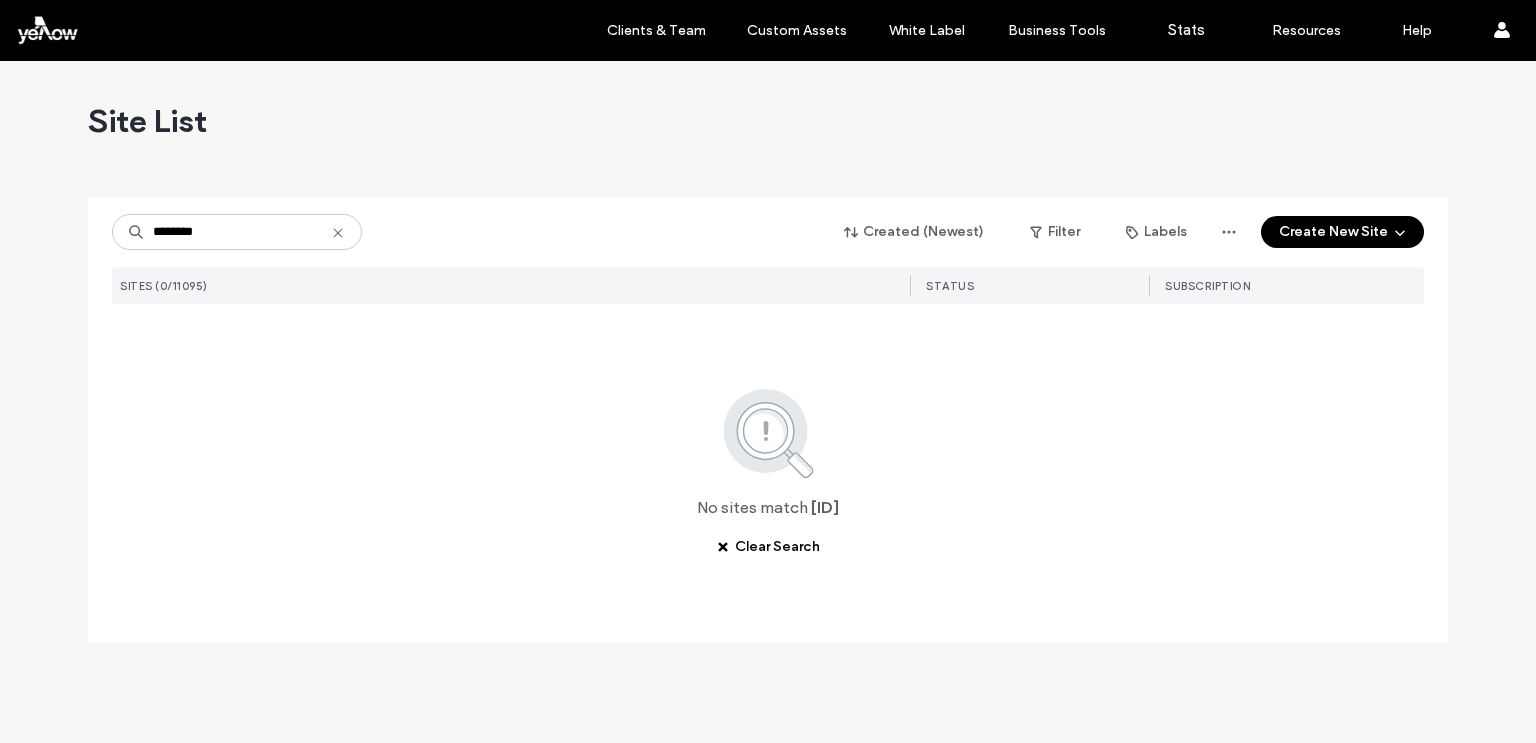 click on "******** Created (Newest) Filter Labels Create New Site" at bounding box center [768, 232] 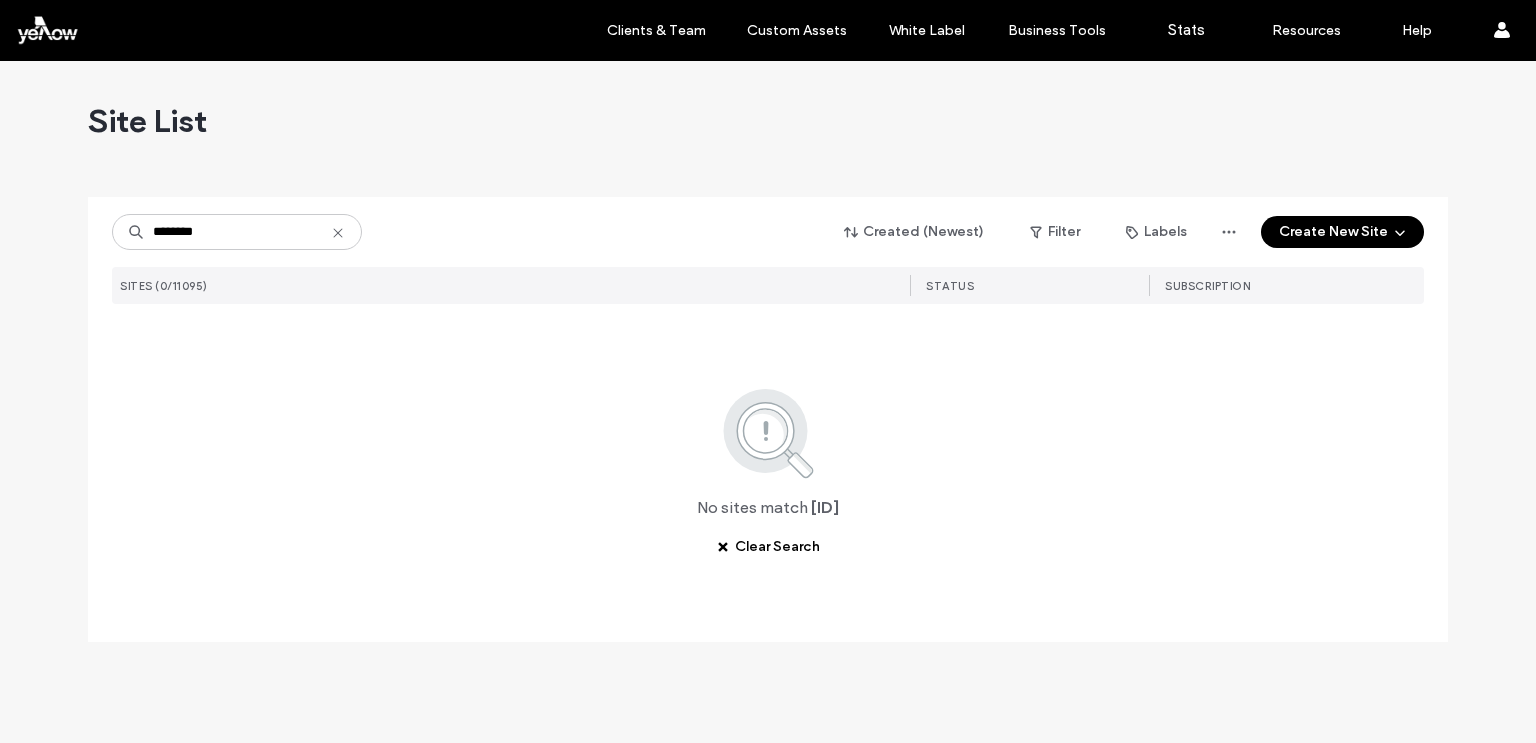 drag, startPoint x: 564, startPoint y: 191, endPoint x: 565, endPoint y: 181, distance: 10.049875 